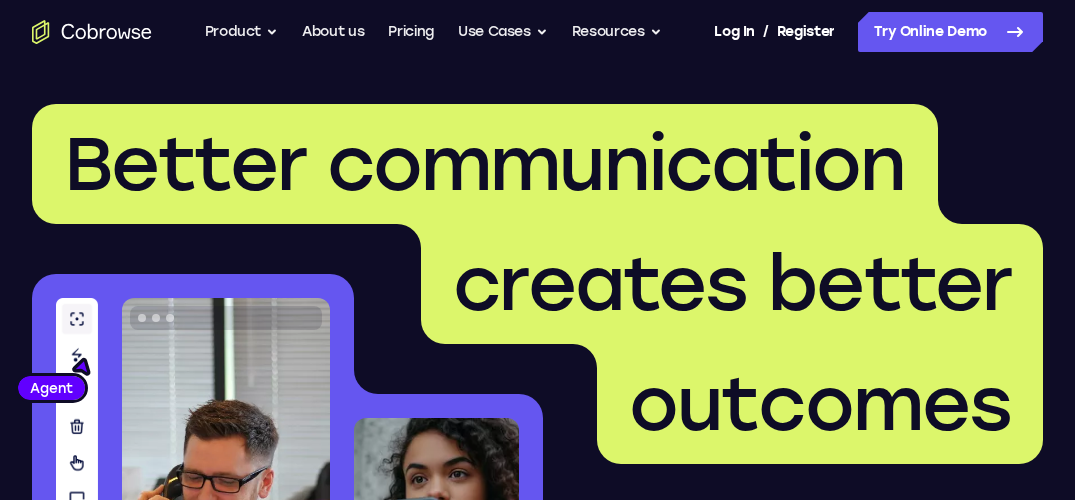 scroll, scrollTop: 0, scrollLeft: 0, axis: both 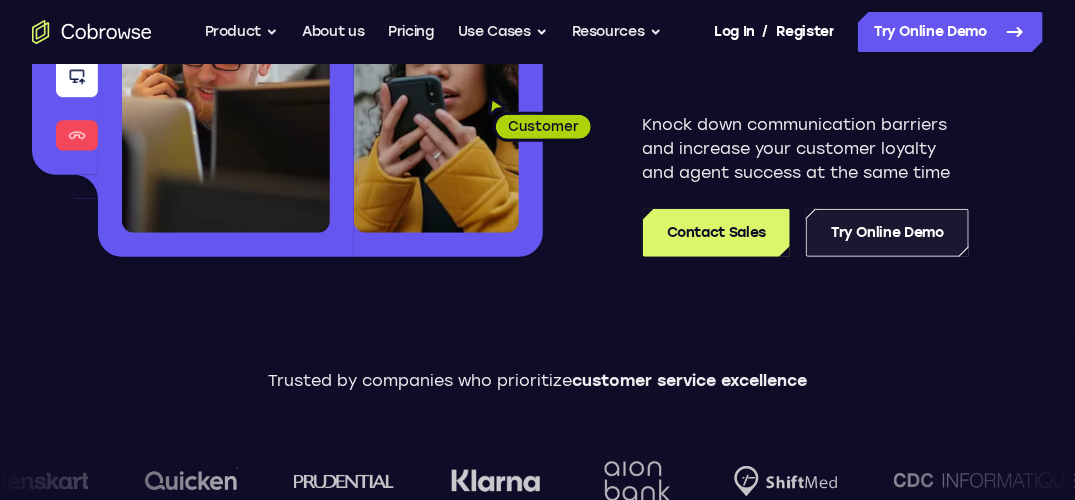 click on "Try Online Demo" at bounding box center [887, 233] 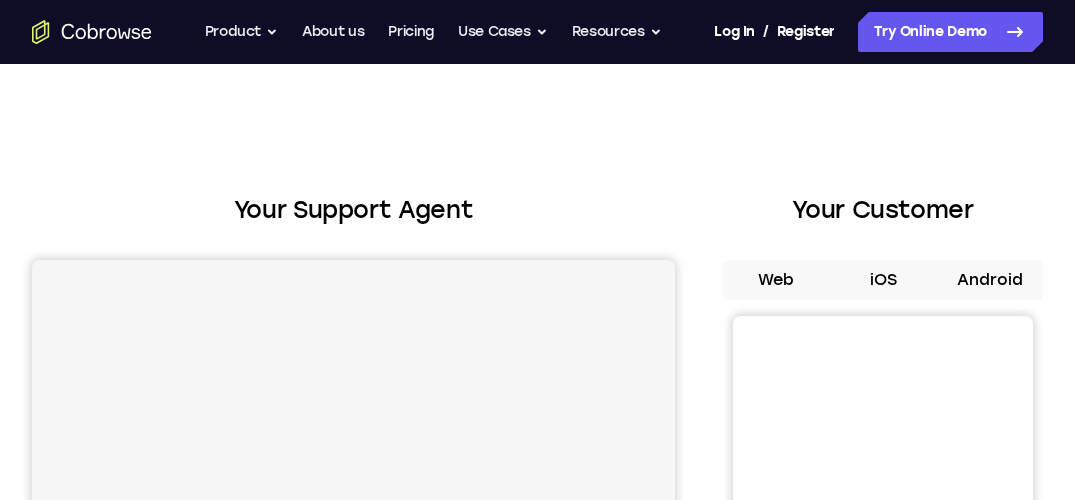 scroll, scrollTop: 0, scrollLeft: 0, axis: both 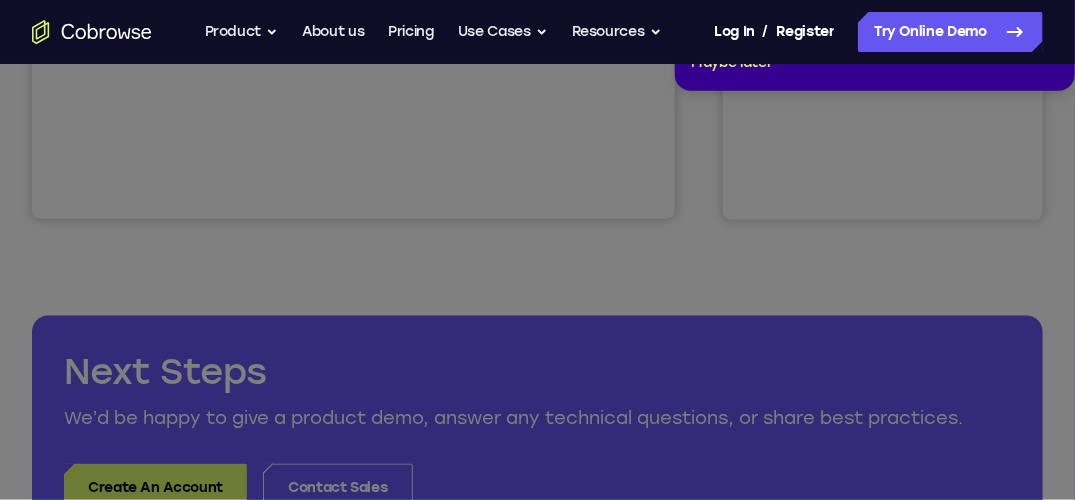 click 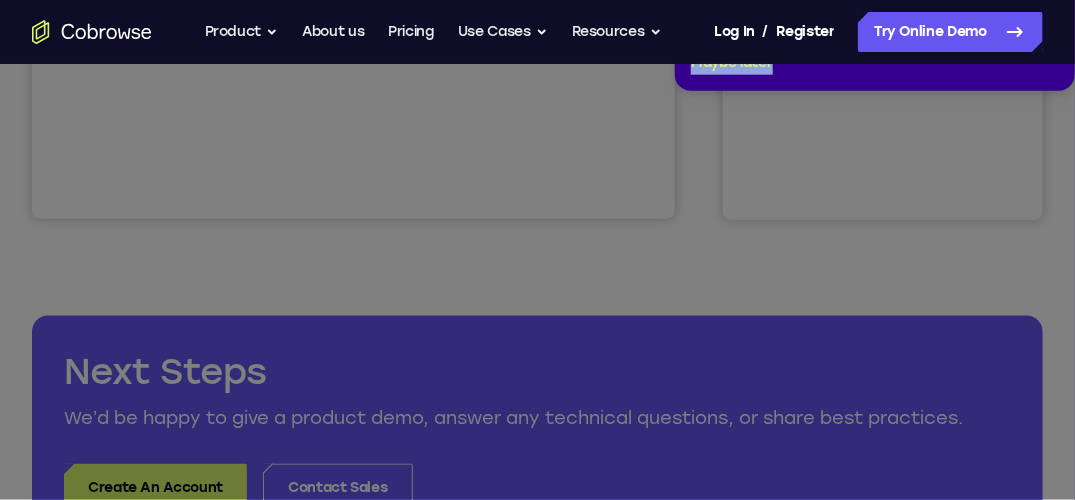 drag, startPoint x: 1069, startPoint y: 180, endPoint x: 1070, endPoint y: 63, distance: 117.00427 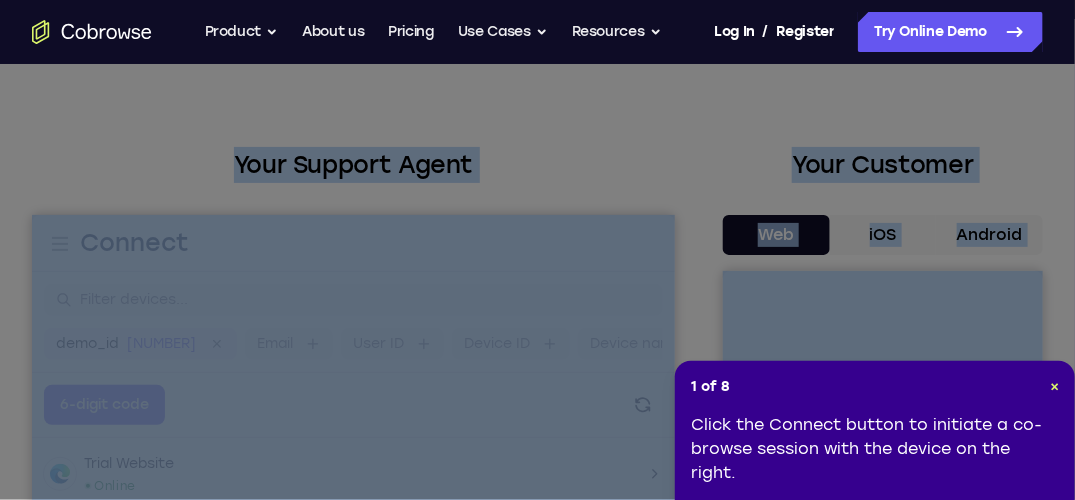 scroll, scrollTop: 0, scrollLeft: 0, axis: both 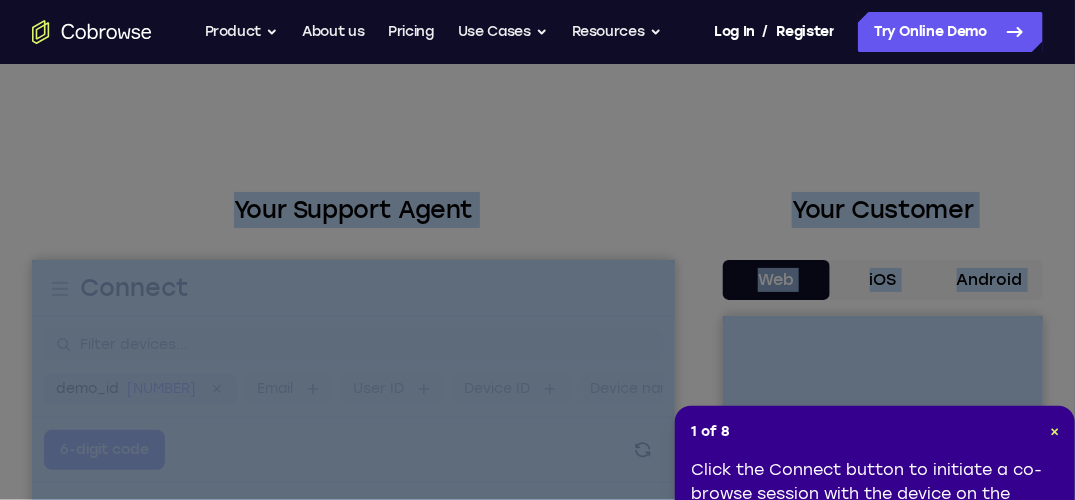 click 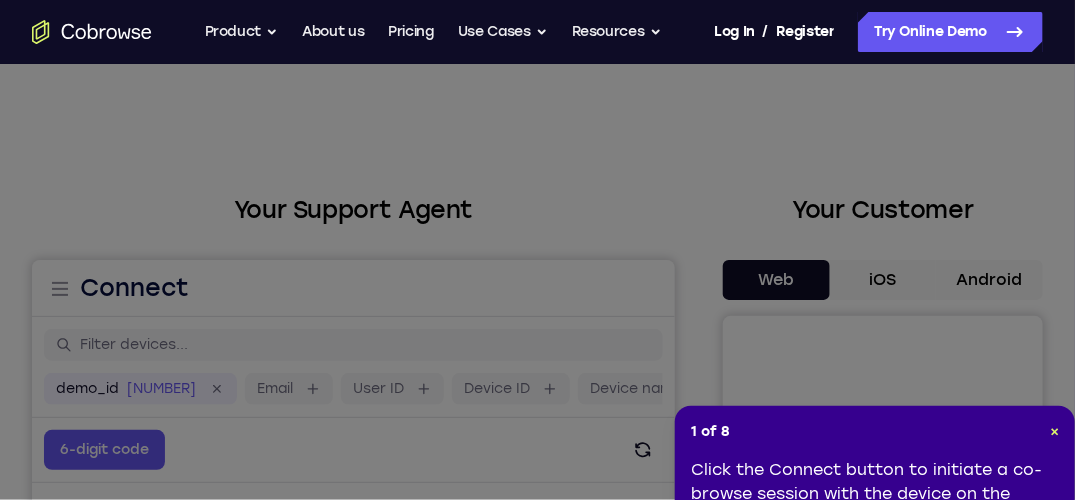 click 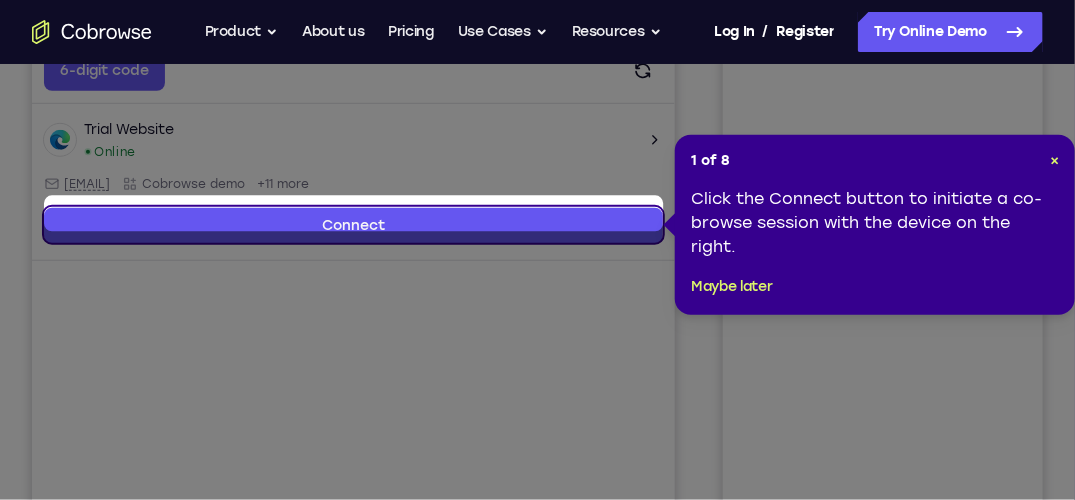 scroll, scrollTop: 390, scrollLeft: 0, axis: vertical 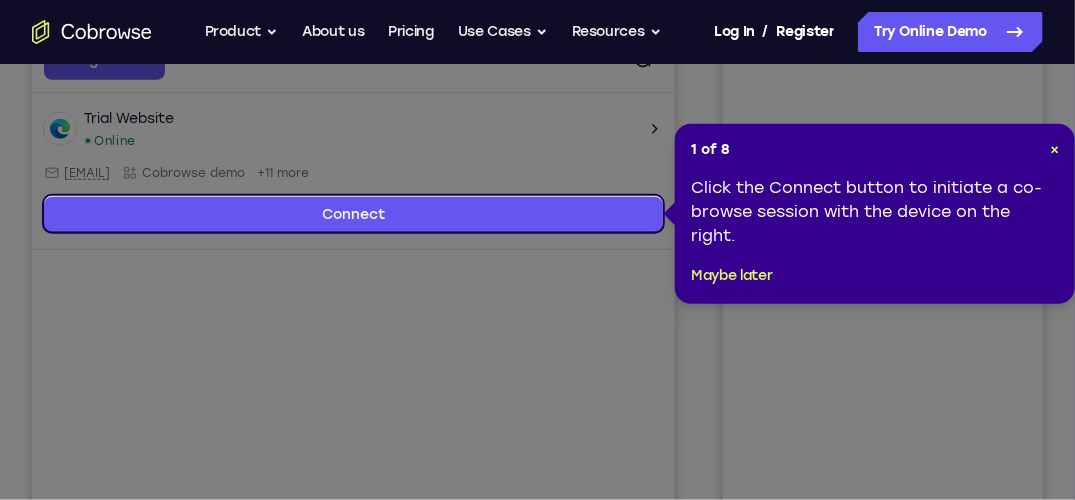 click 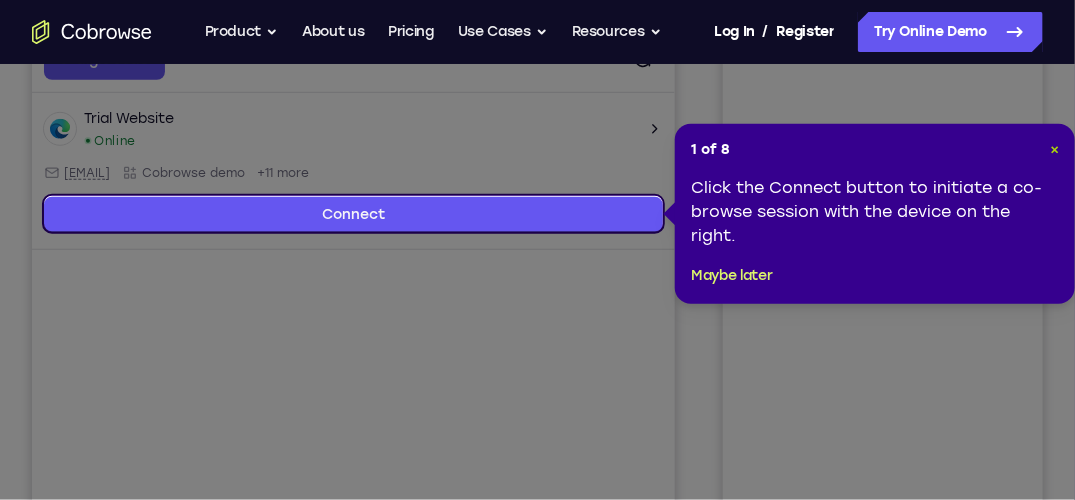 click on "×" at bounding box center [1054, 149] 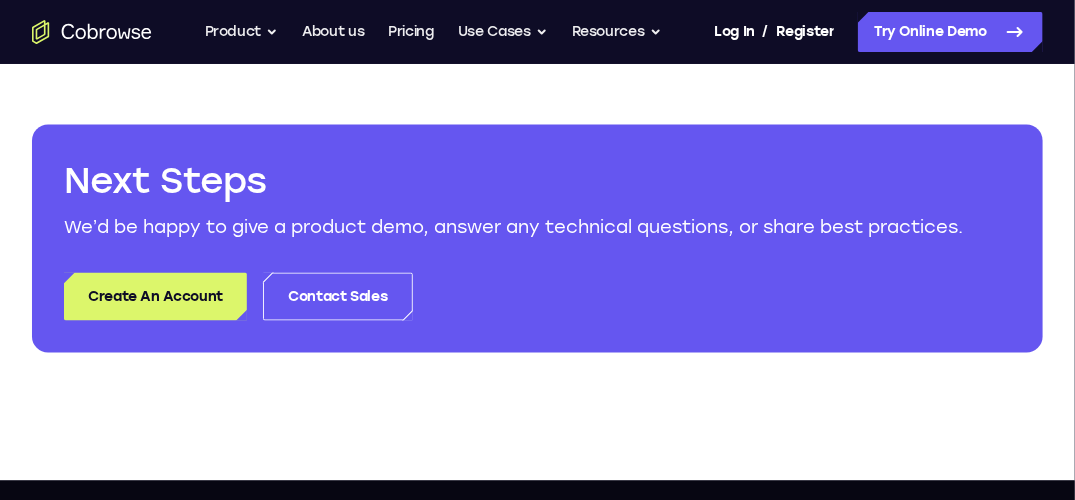 scroll, scrollTop: 907, scrollLeft: 0, axis: vertical 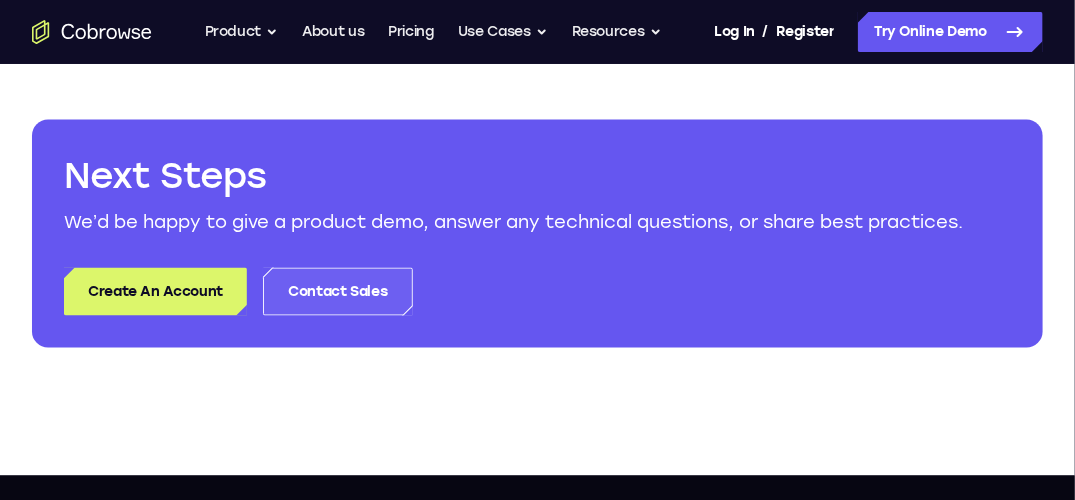 click on "Contact Sales" at bounding box center [337, 292] 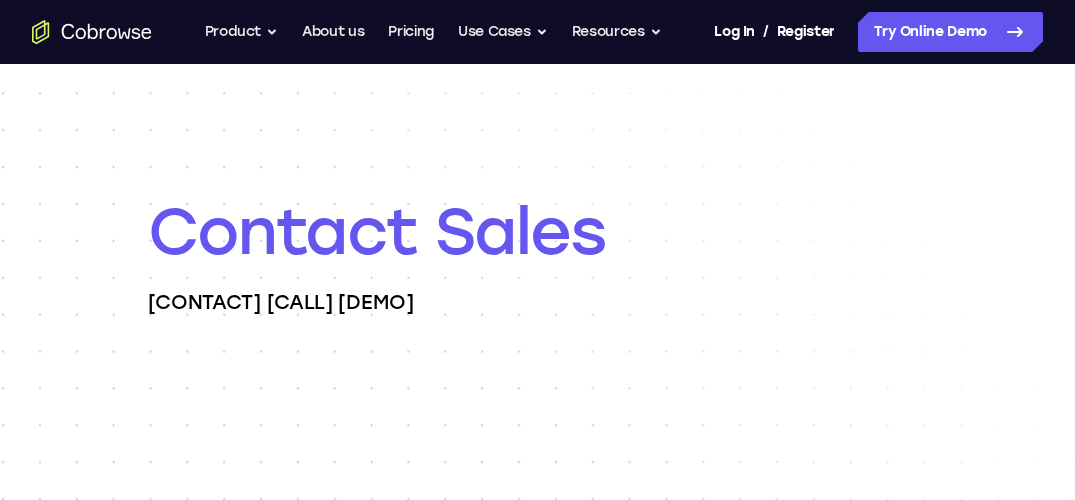 scroll, scrollTop: 0, scrollLeft: 0, axis: both 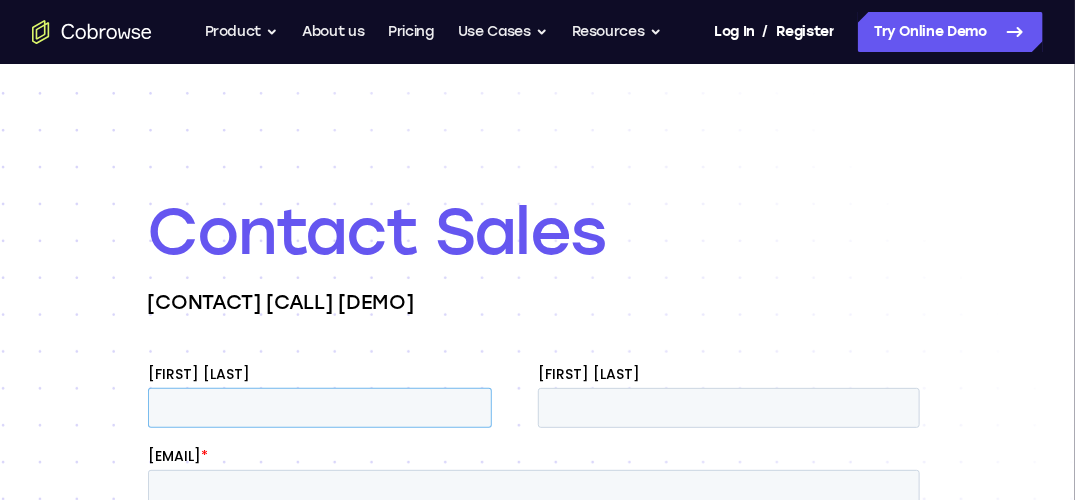 click on "[FIRST] [LAST]" at bounding box center (319, 407) 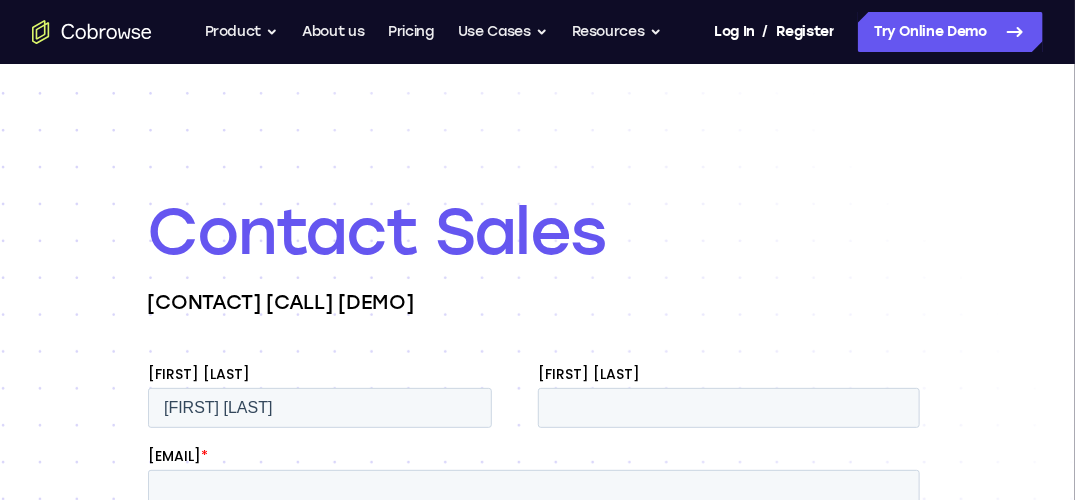 click on "[FIRST] [LAST]" at bounding box center [342, 373] 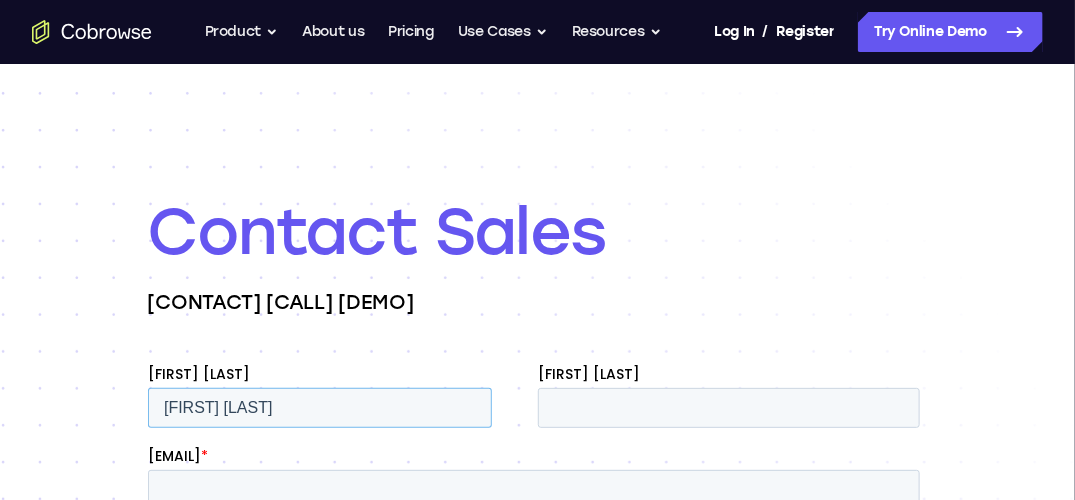 click on "[FIRST] [LAST]" at bounding box center [319, 407] 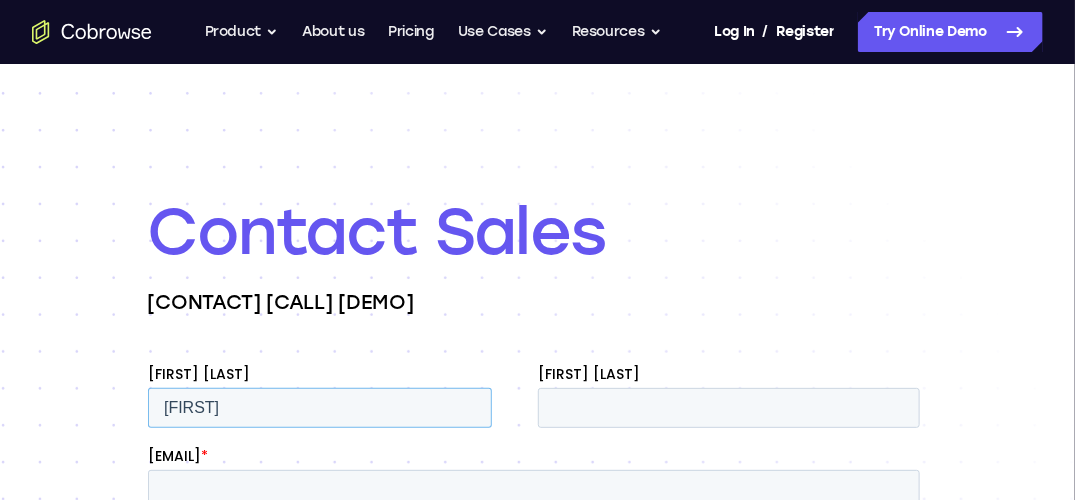 type on "T" 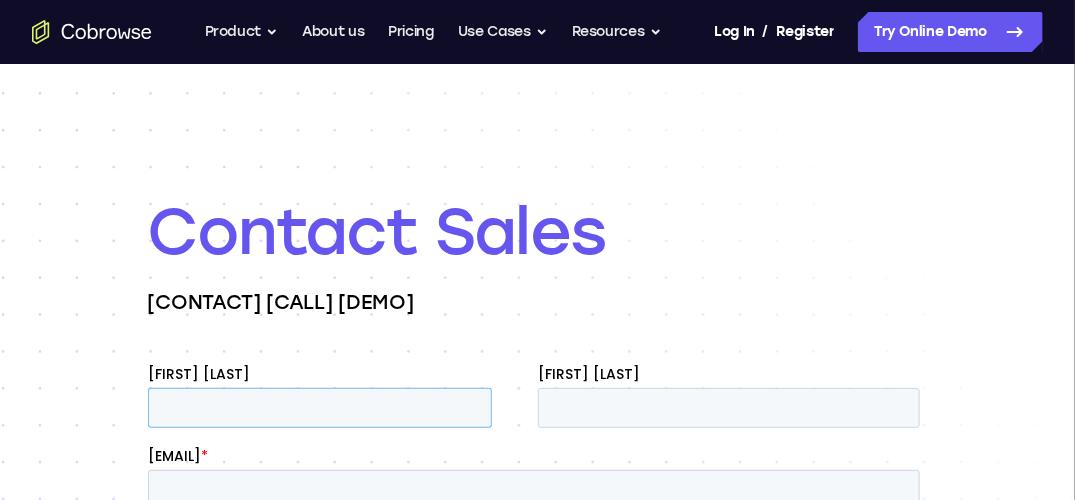 type on "[FIRST]" 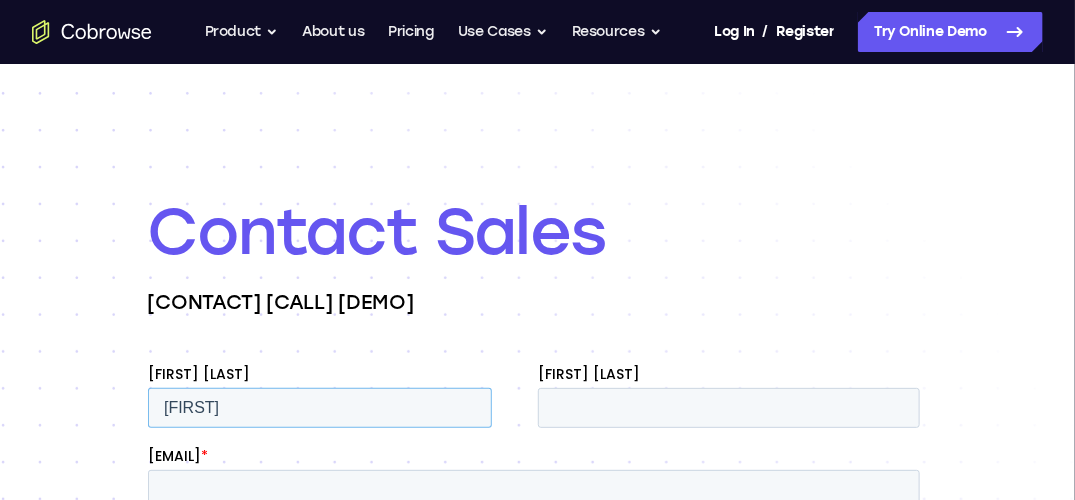 click on "[FIRST]" at bounding box center (319, 407) 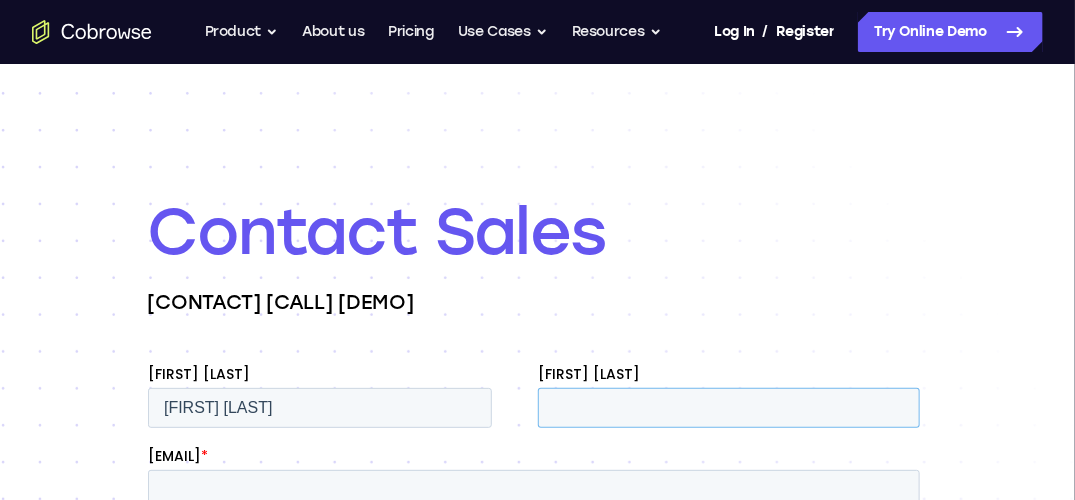 type on "[NUMBER] [STREET] [CITY] [STATE]" 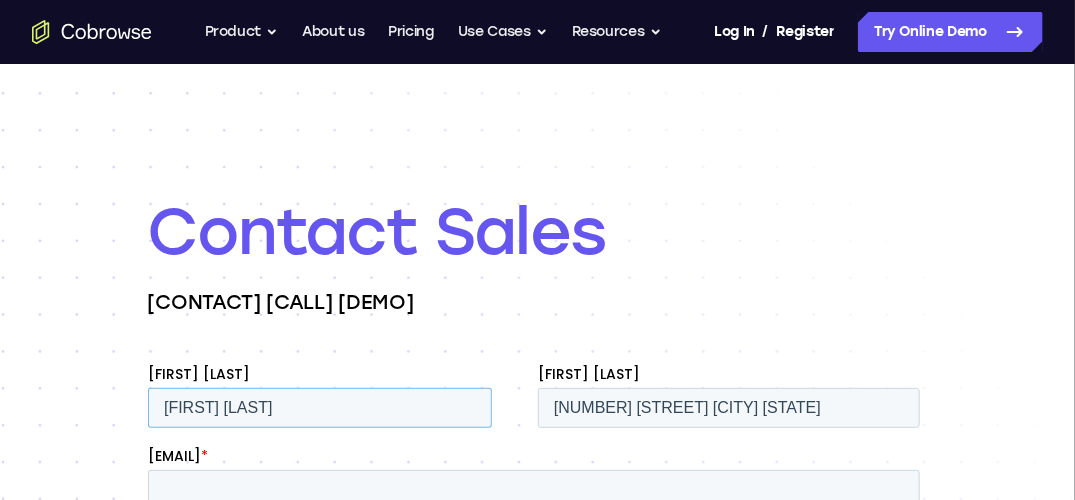 click on "[FIRST] [LAST]" at bounding box center [319, 407] 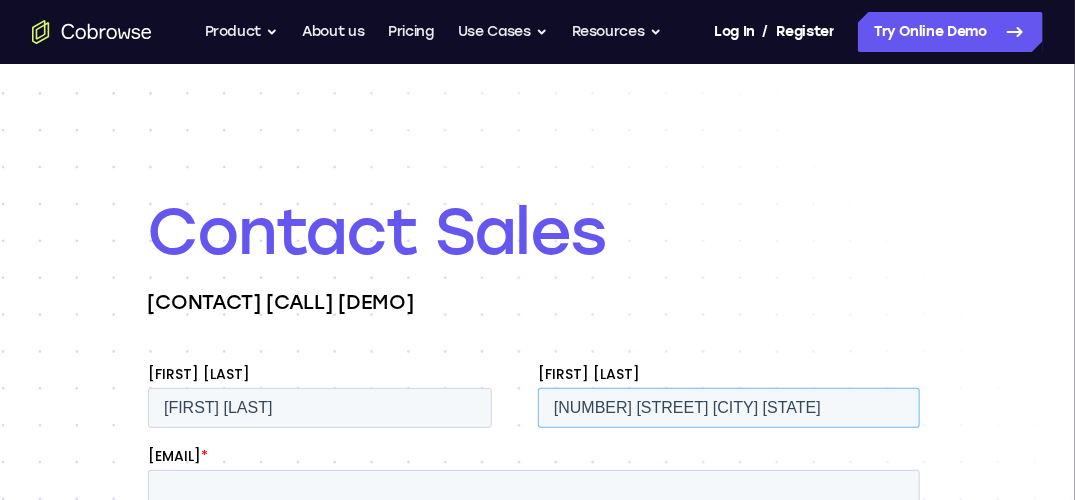 click on "[NUMBER] [STREET] [CITY] [STATE]" at bounding box center (728, 407) 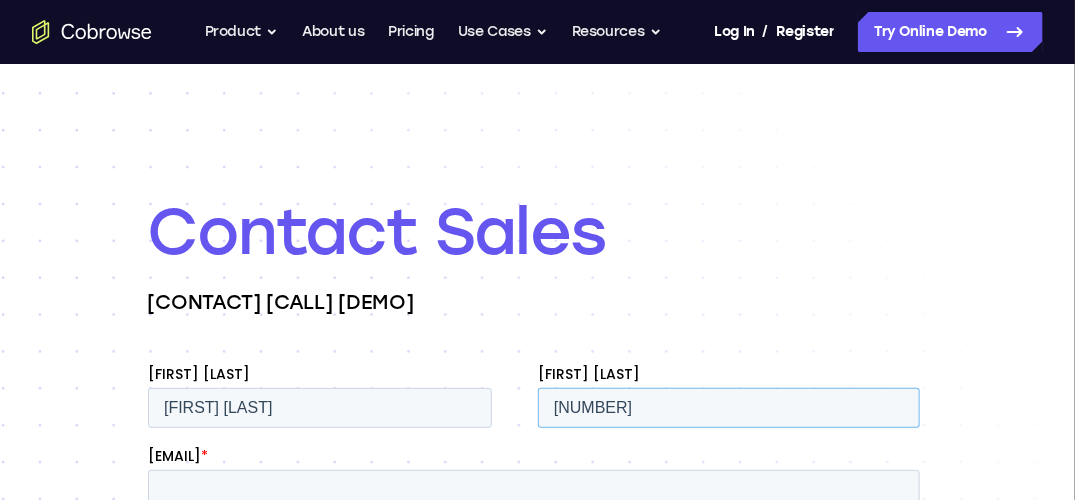 type on "[NUMBER]" 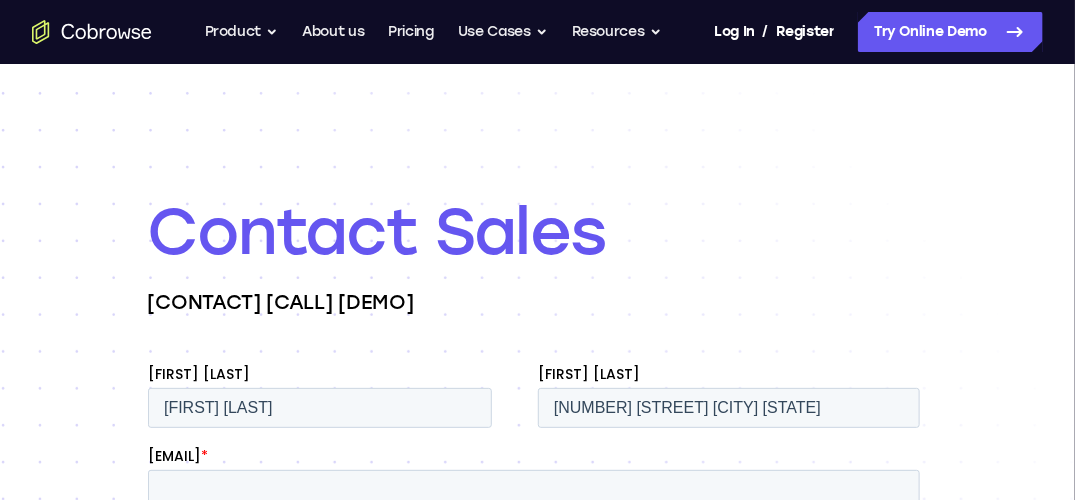 click on "[CONTACT] [SALES] [CALL] [DEMO]" at bounding box center (538, 576) 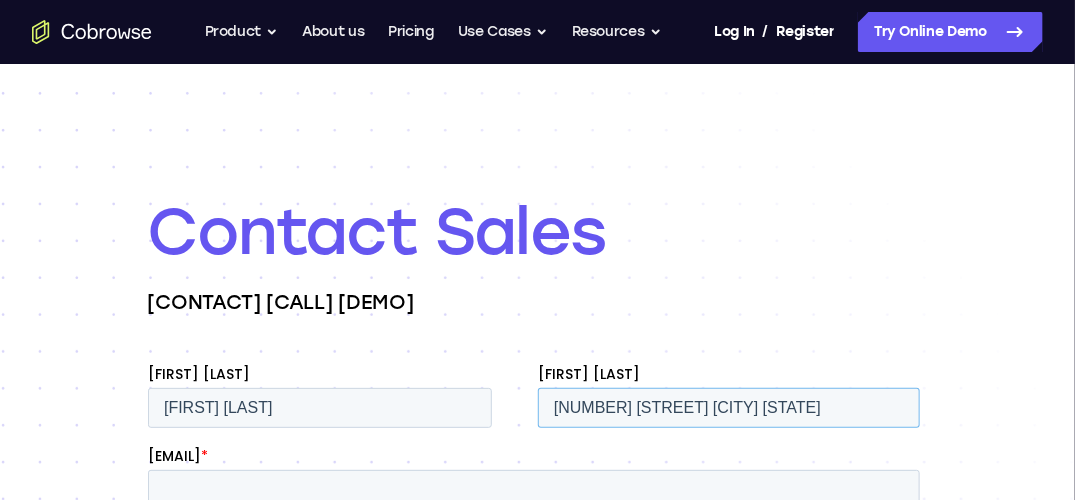 click on "[NUMBER] [STREET] [CITY] [STATE]" at bounding box center [728, 407] 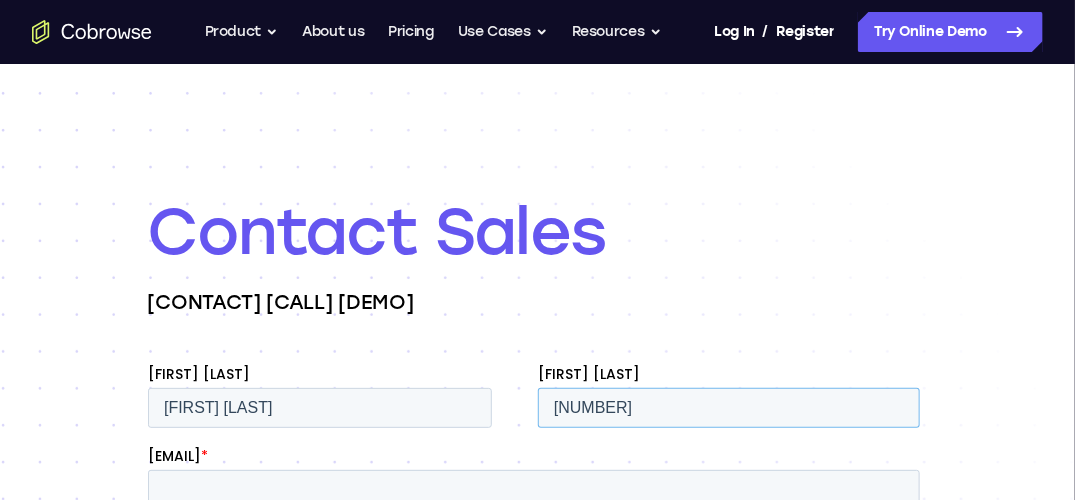 type on "[NUMBER]" 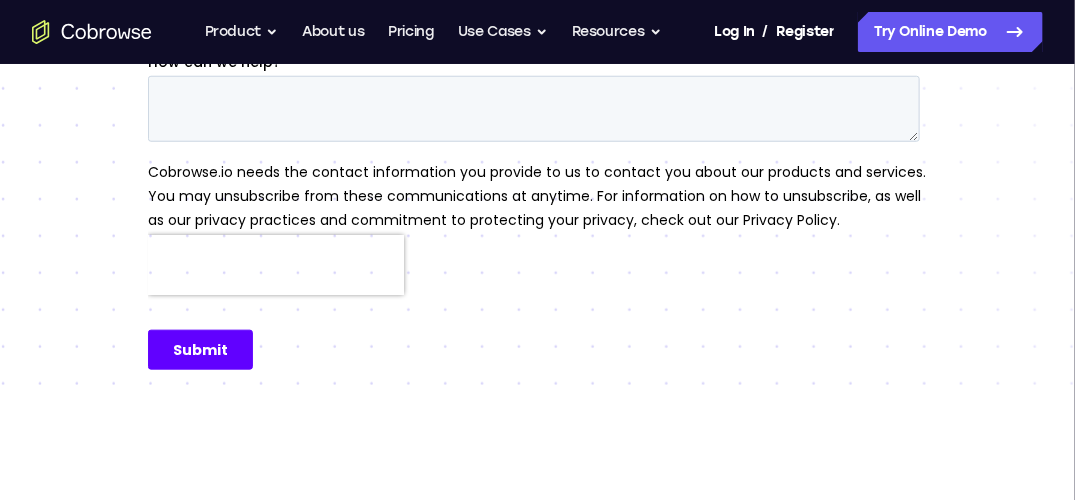 scroll, scrollTop: 560, scrollLeft: 0, axis: vertical 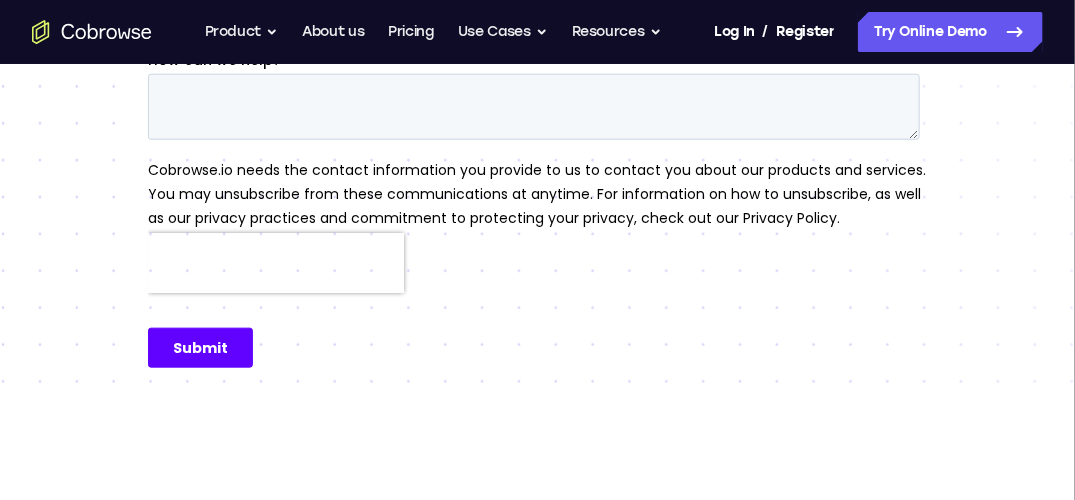 click on "[CONTACT] [SALES] [CALL] [DEMO]" at bounding box center (537, 16) 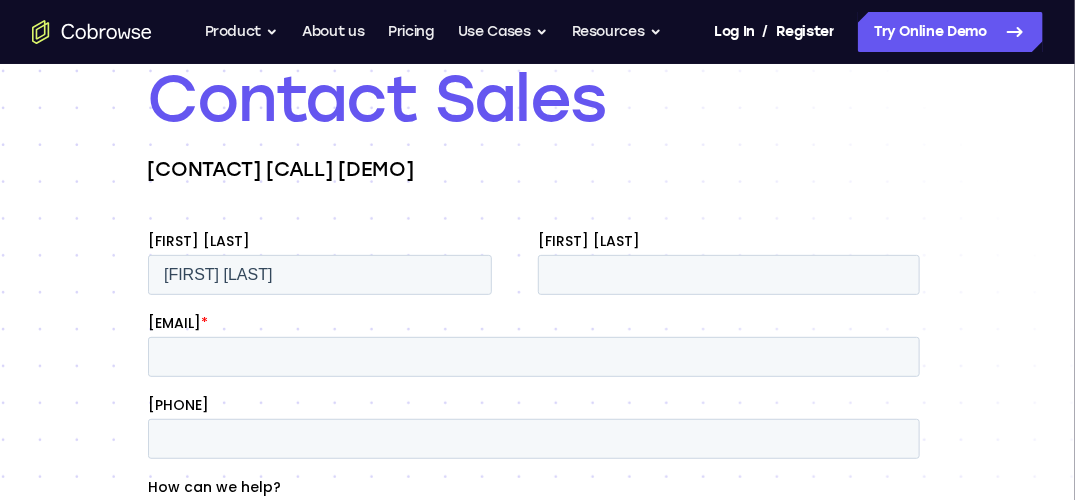 scroll, scrollTop: 0, scrollLeft: 0, axis: both 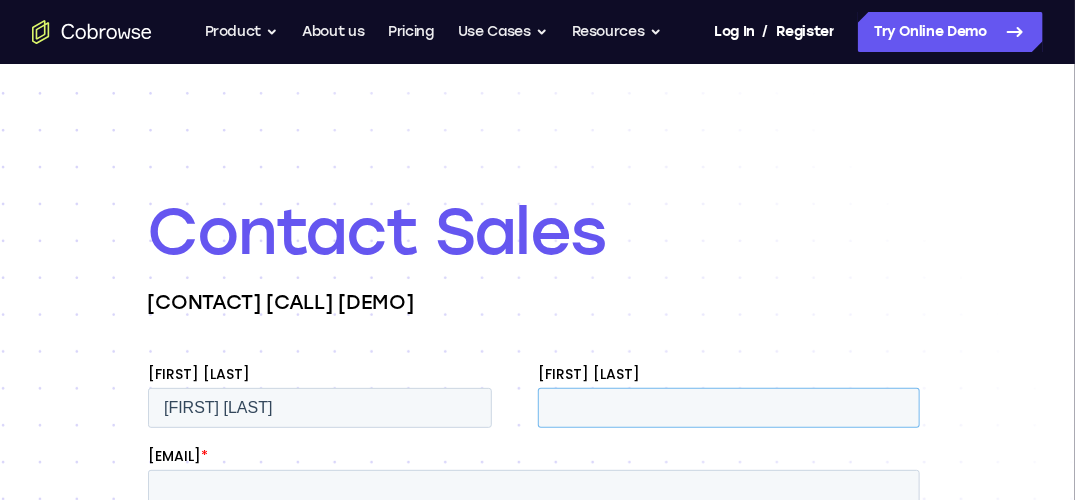 click on "[FIRST] [LAST]" at bounding box center [728, 407] 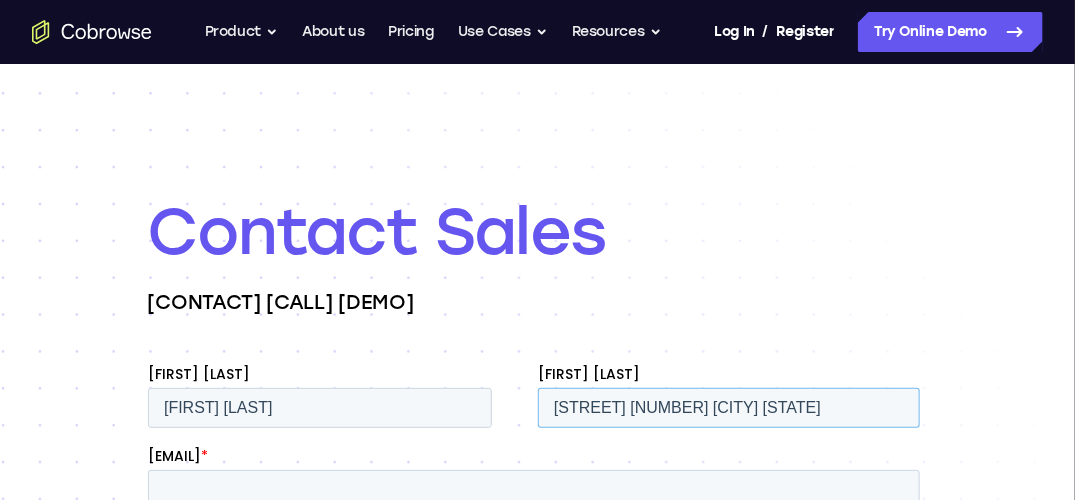 scroll, scrollTop: 0, scrollLeft: 68, axis: horizontal 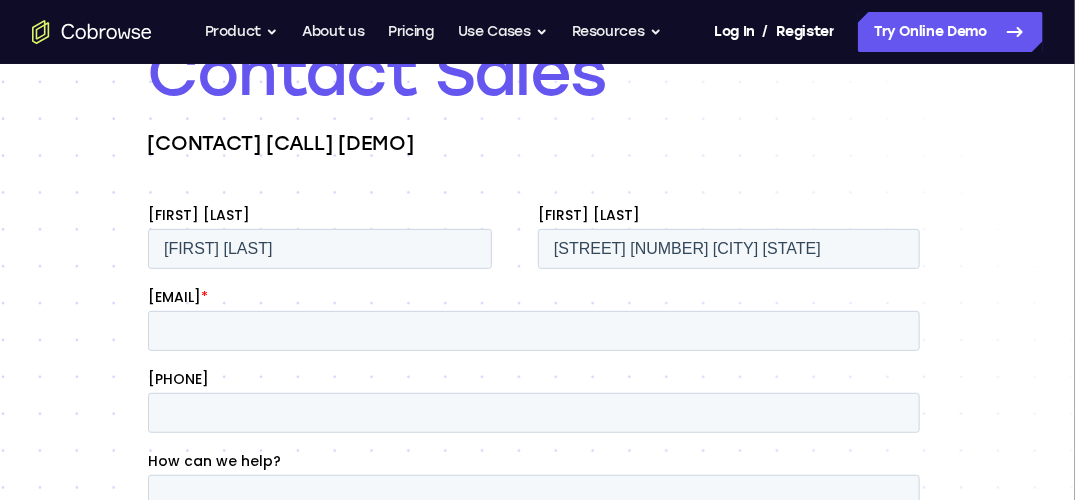 click on "[CONTACT] [SALES] [CALL] [DEMO]" at bounding box center [537, 417] 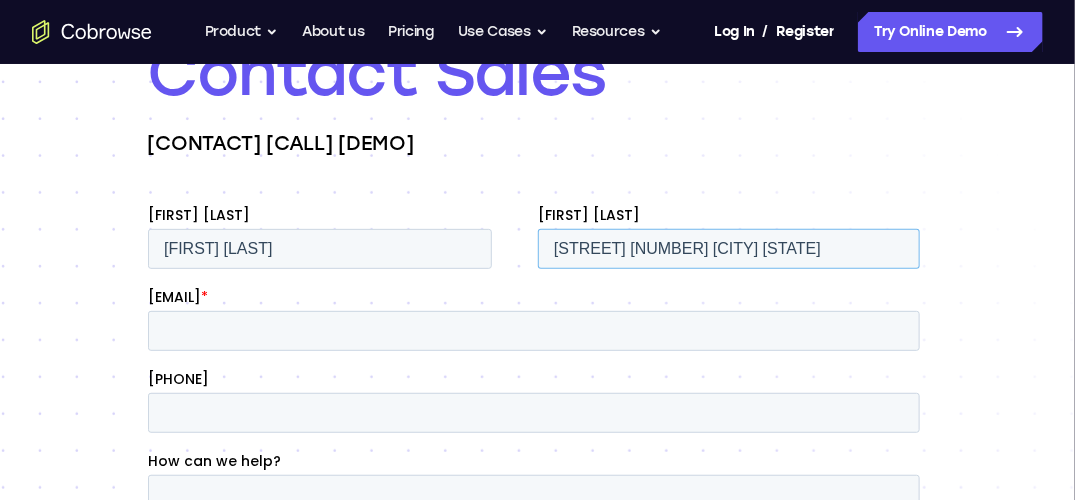 click on "[STREET] [NUMBER] [CITY] [STATE]" at bounding box center (728, 248) 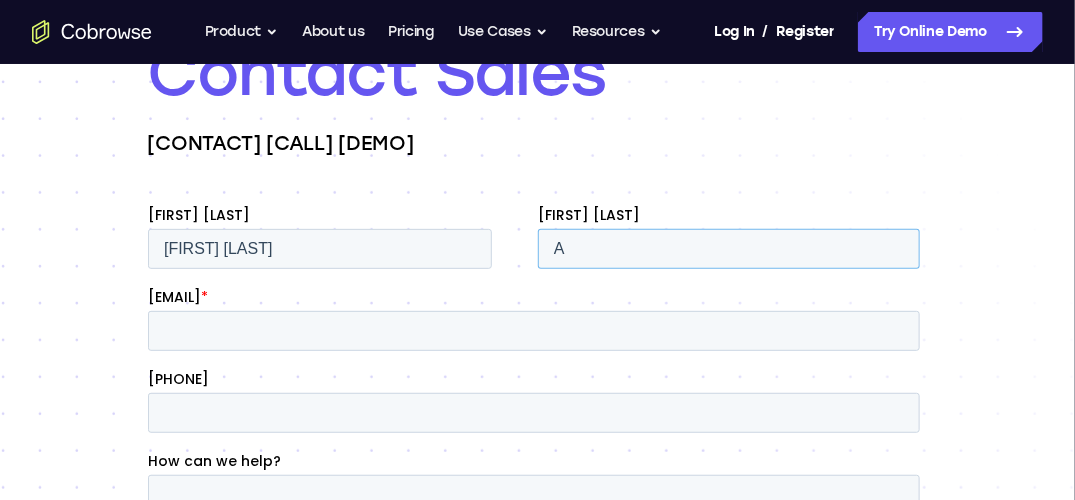 type on "A" 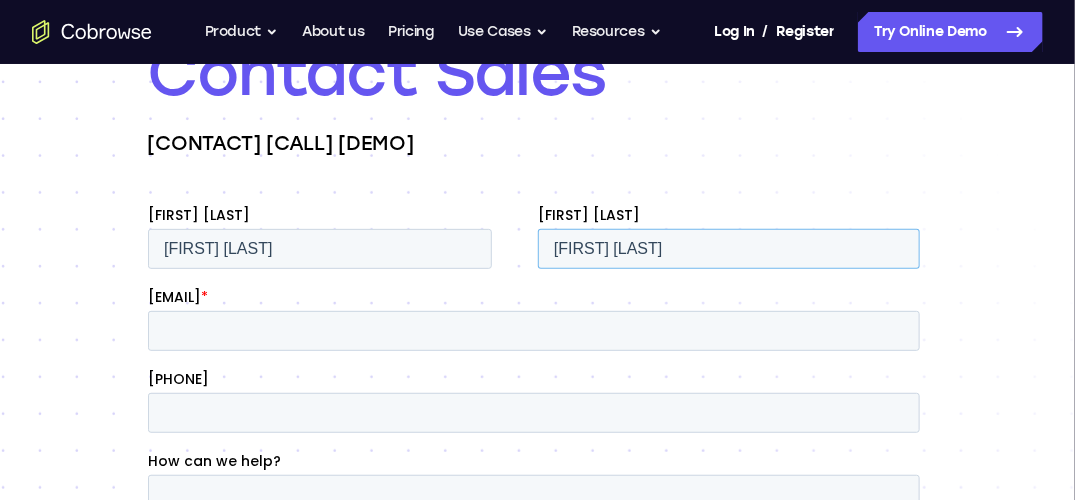 type on "[FIRST] [LAST]" 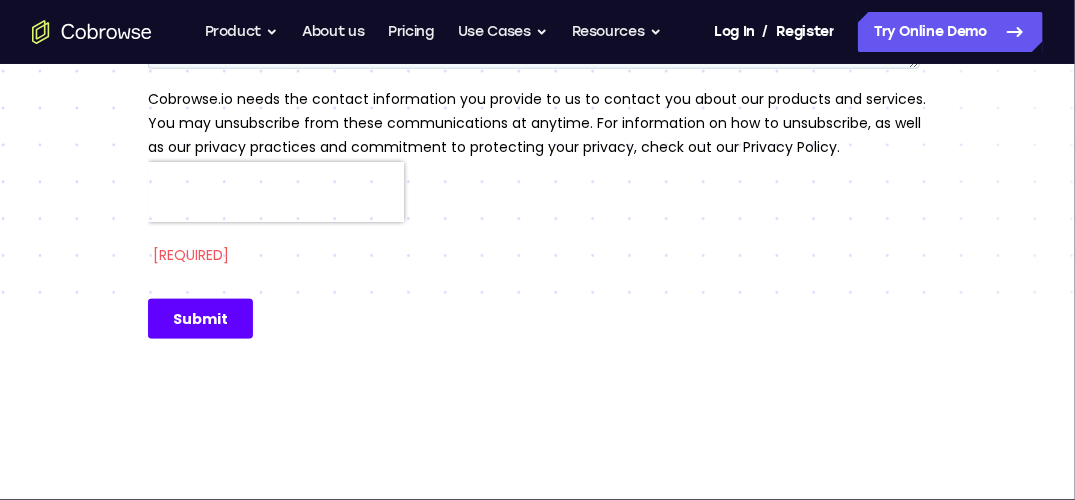scroll, scrollTop: 656, scrollLeft: 0, axis: vertical 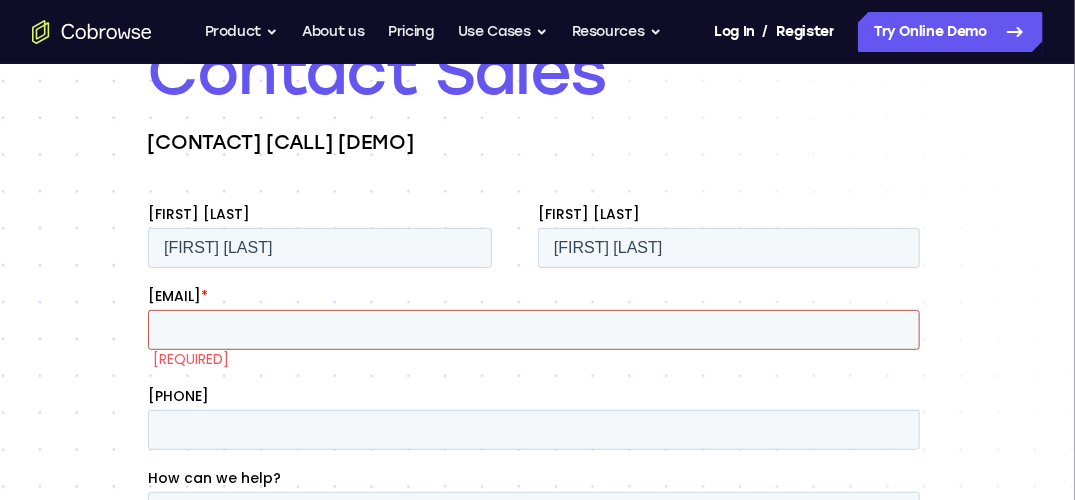 click on "[EMAIL]" at bounding box center (533, 329) 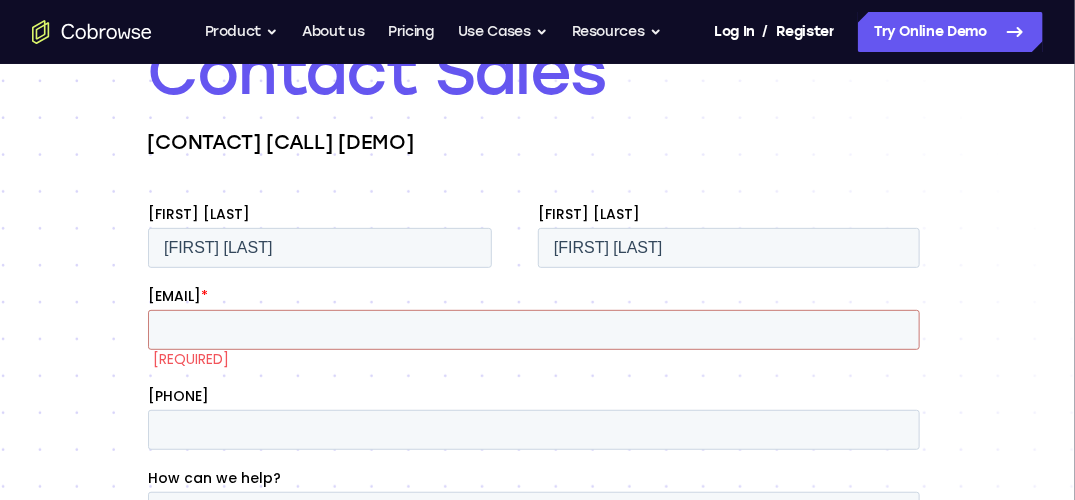 click on "[CONTACT] [SALES] [CALL] [DEMO]" at bounding box center (538, 446) 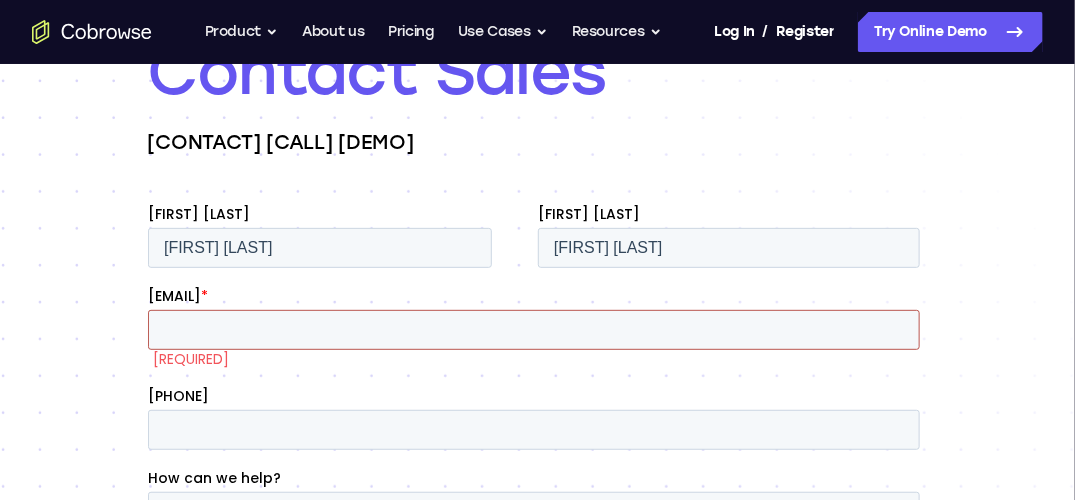 click on "[EMAIL]" at bounding box center (533, 329) 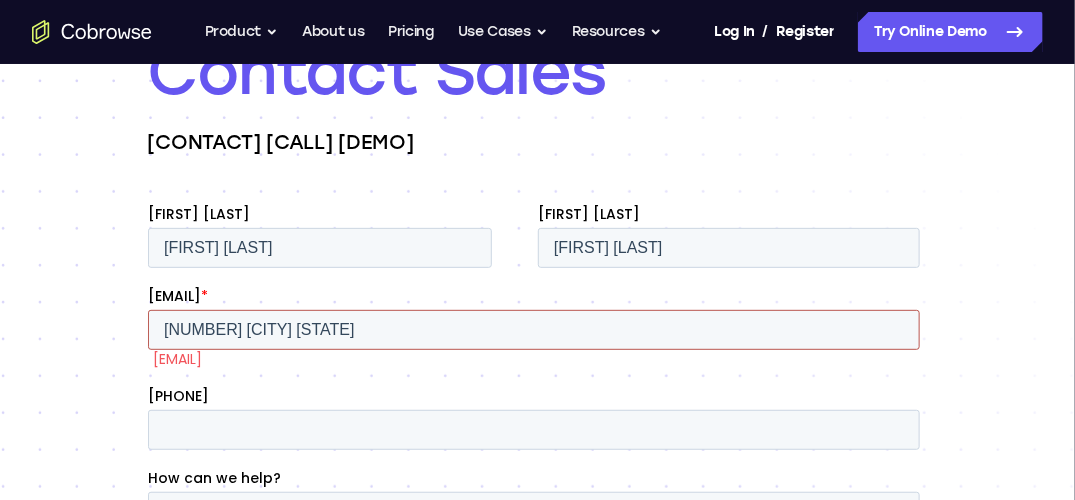 type on "[NUMBER] [CITY] [STATE]" 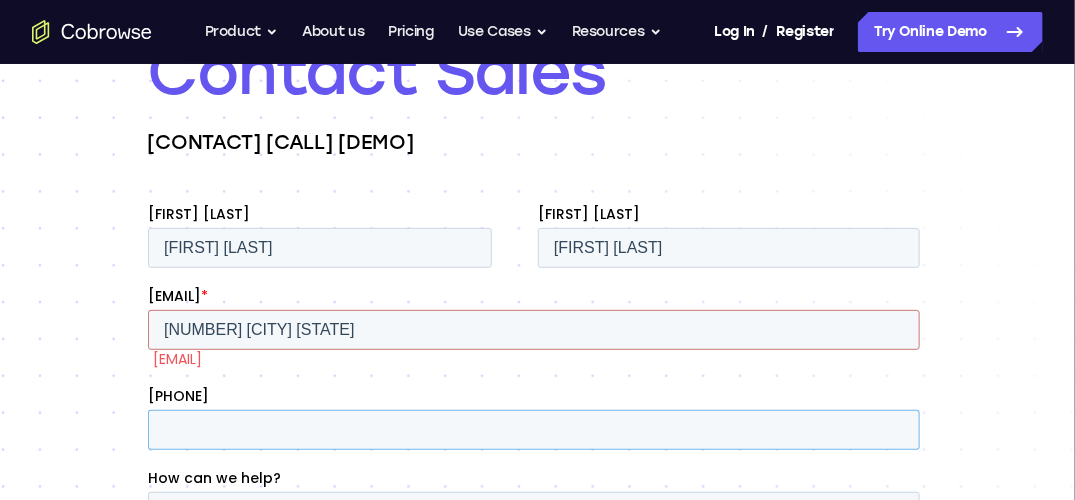 click on "[PHONE]" at bounding box center [533, 429] 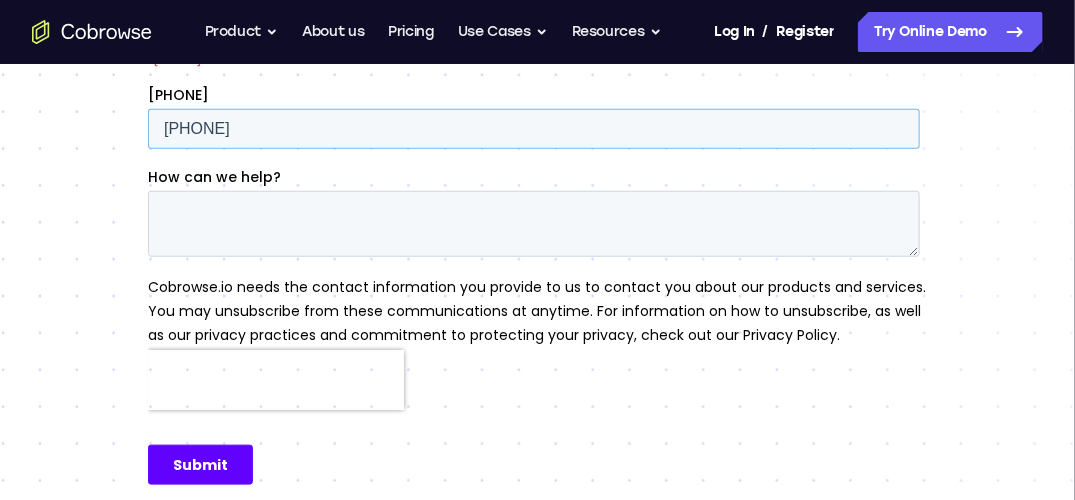 scroll, scrollTop: 466, scrollLeft: 0, axis: vertical 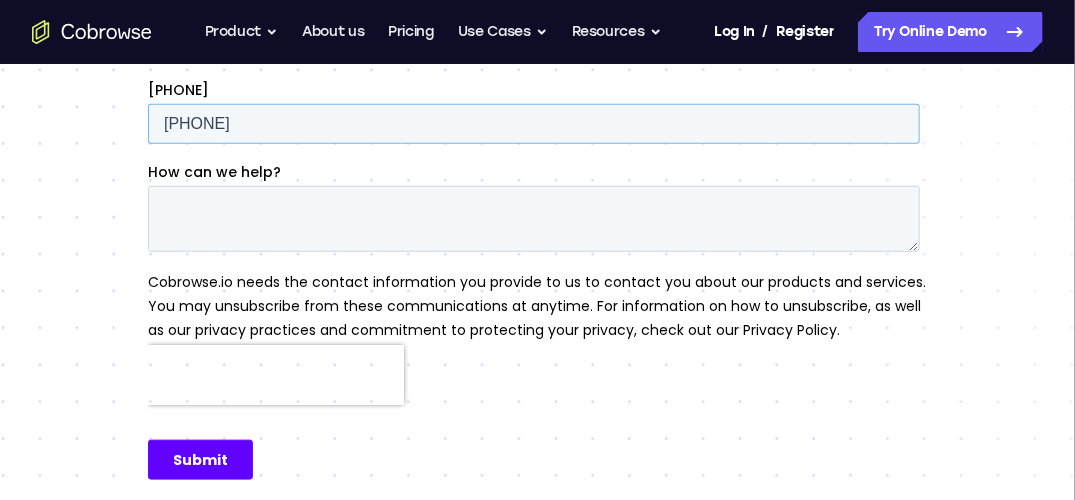 type on "[PHONE]" 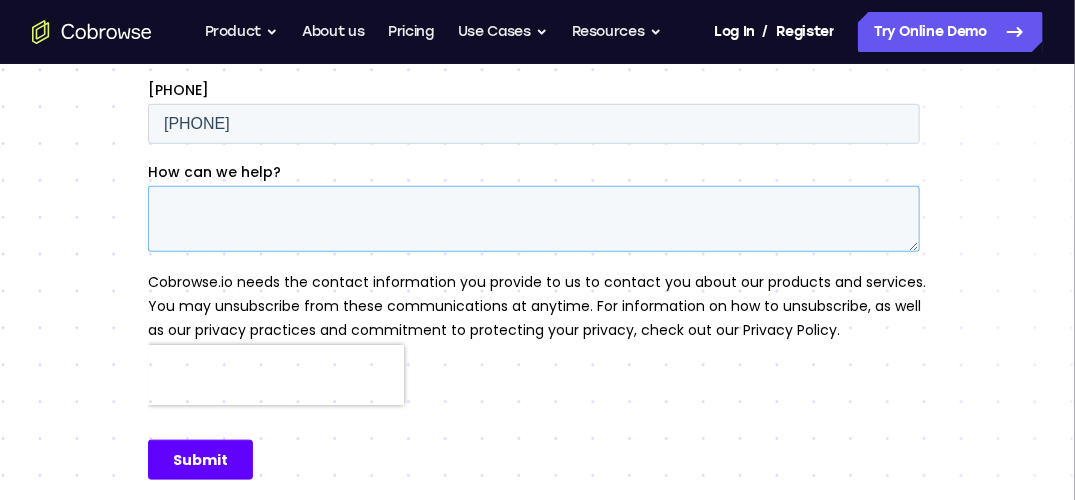 click on "How can we help?" at bounding box center [533, 220] 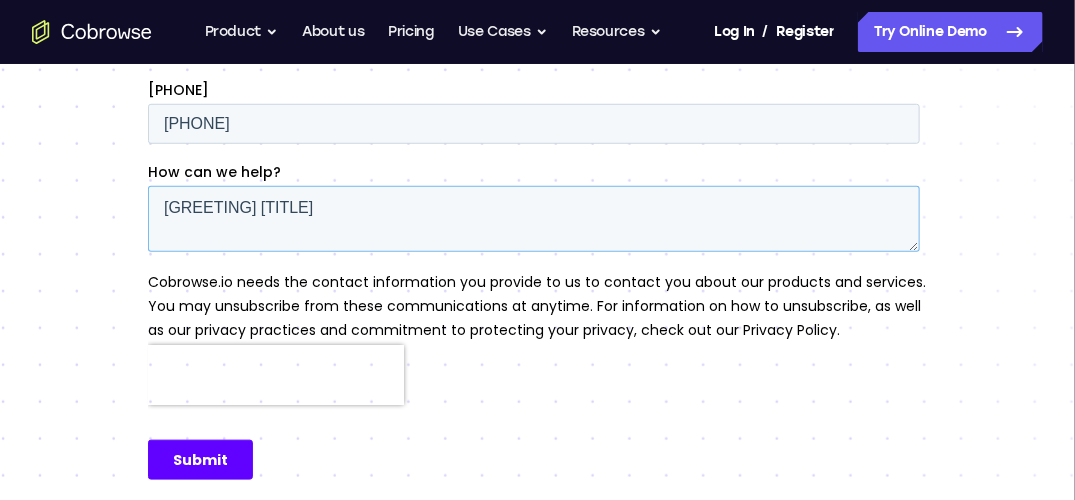 click on "[GREETING] [TITLE]" at bounding box center [533, 220] 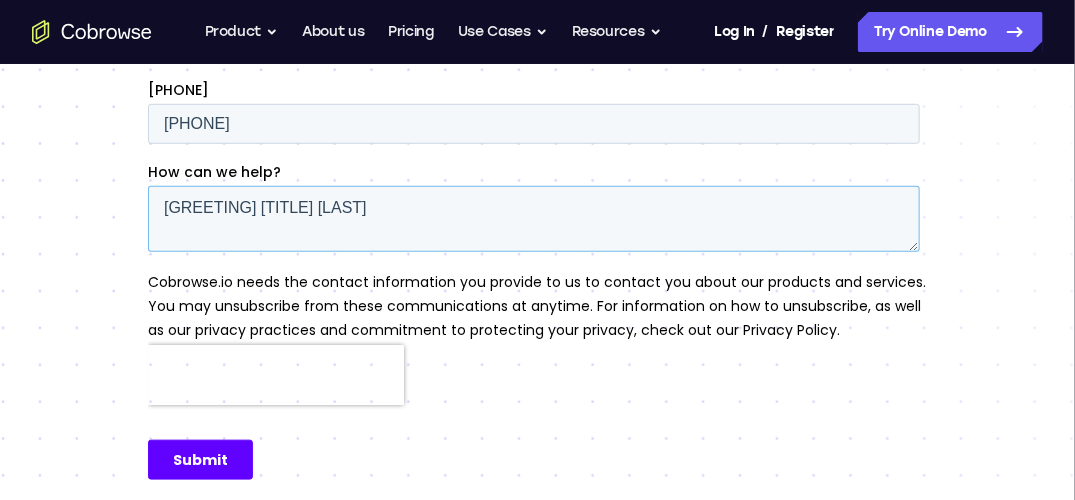 click on "[GREETING] [TITLE] [LAST]" at bounding box center [533, 220] 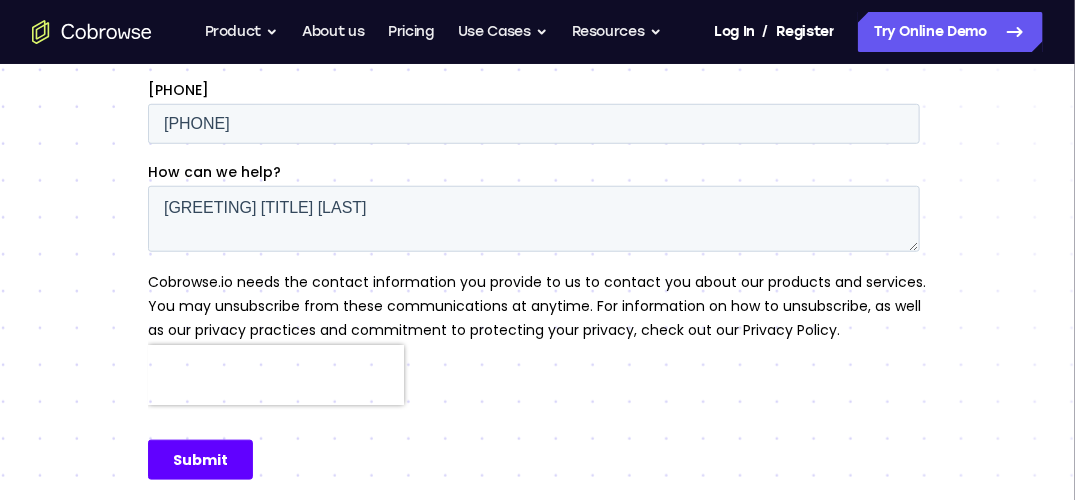 click on "Submit" at bounding box center [199, 461] 